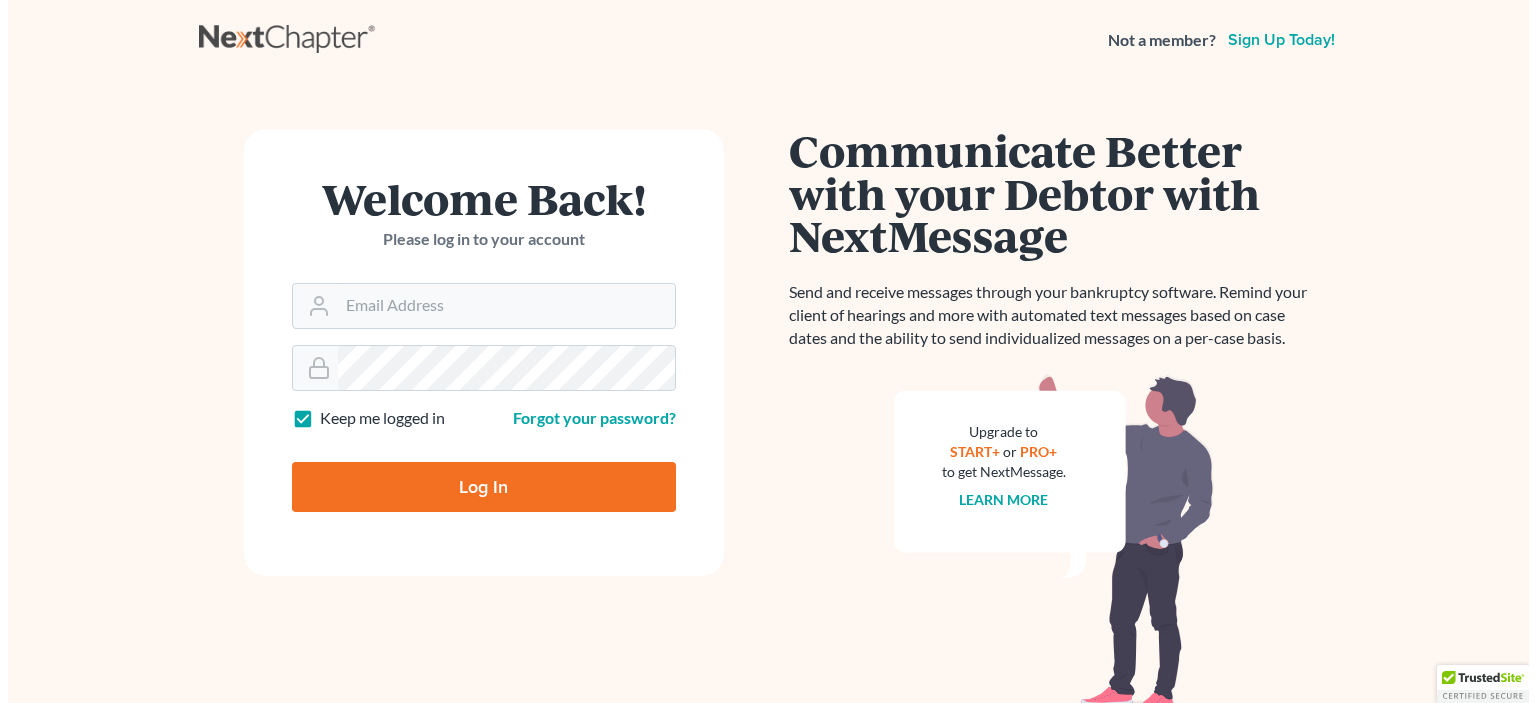 scroll, scrollTop: 0, scrollLeft: 0, axis: both 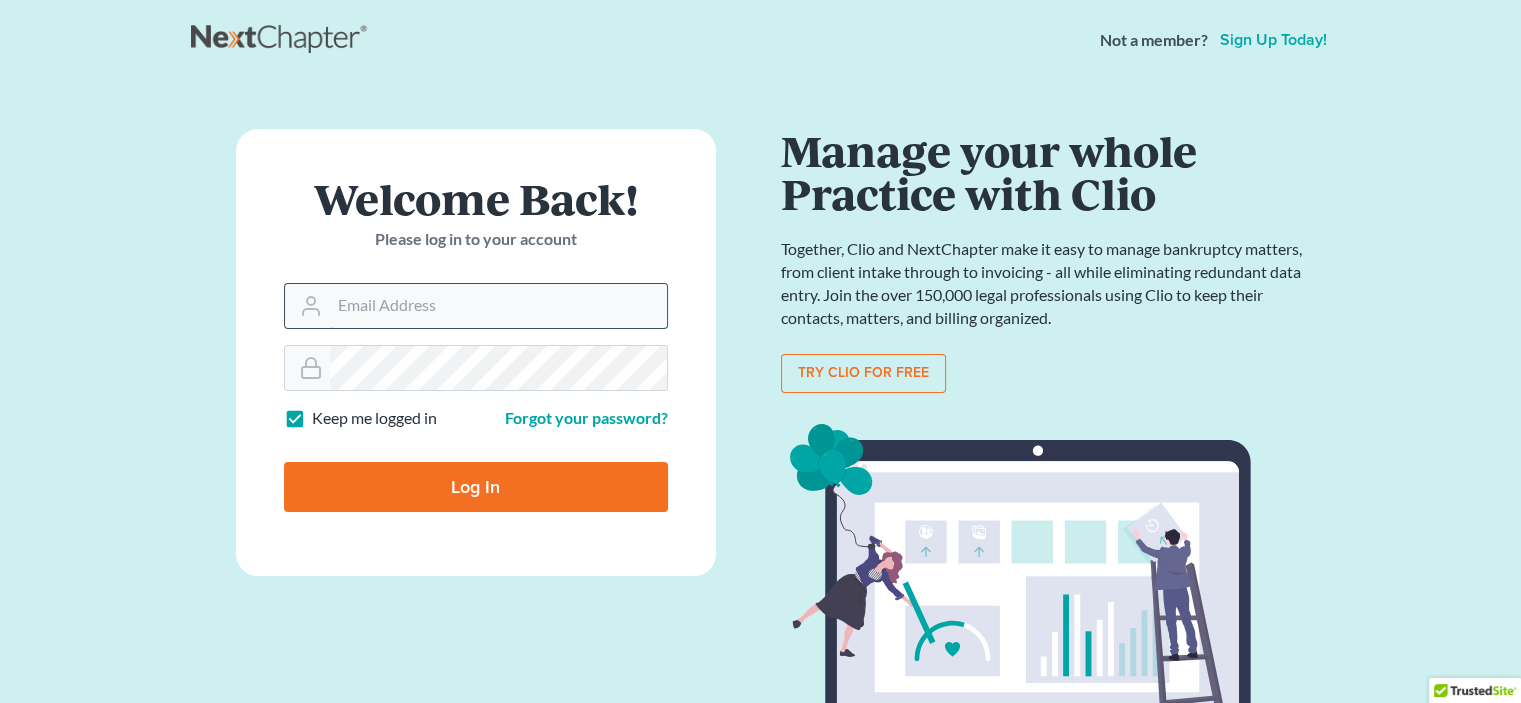 click on "Email Address" at bounding box center [498, 306] 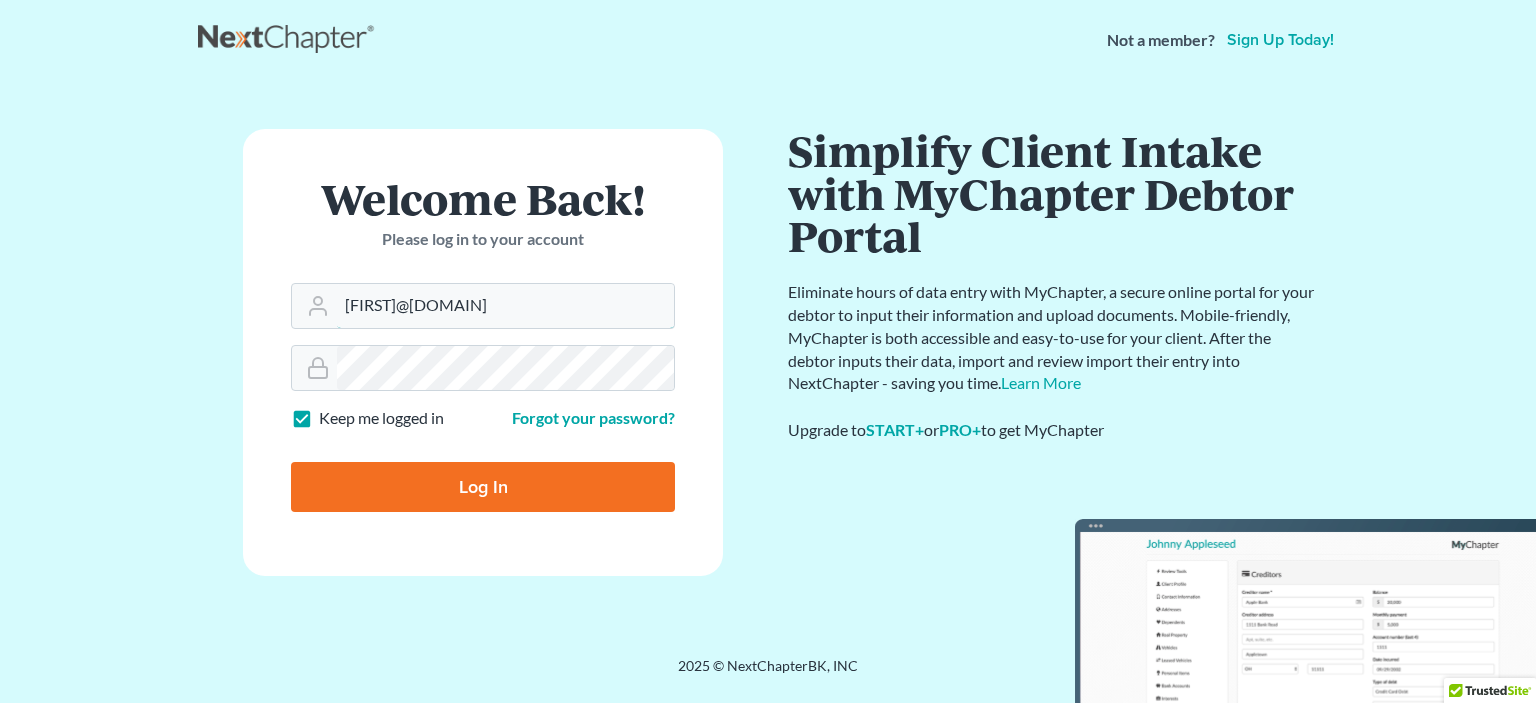 type on "Christy@gourleydebtrelief.com" 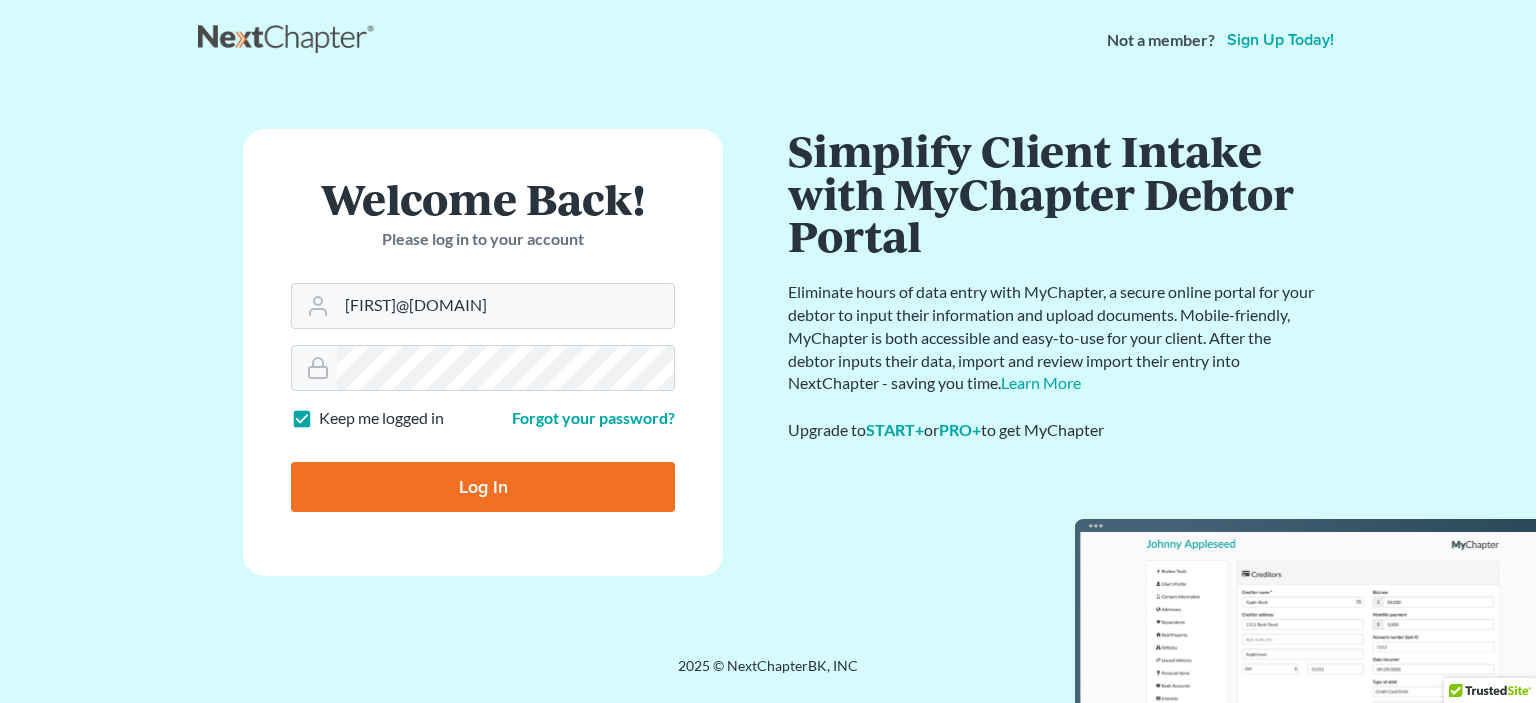 click on "Sign up today!" at bounding box center [1280, 40] 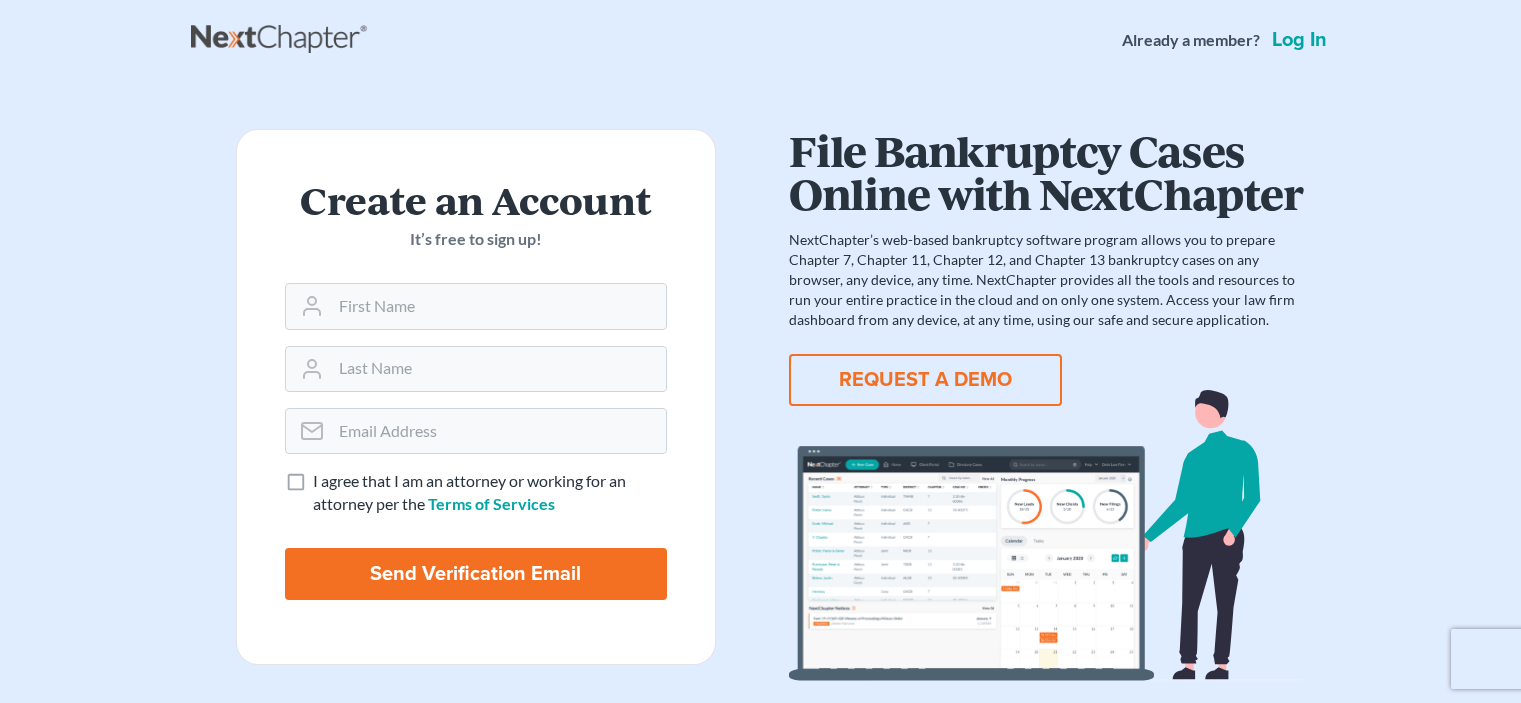scroll, scrollTop: 0, scrollLeft: 0, axis: both 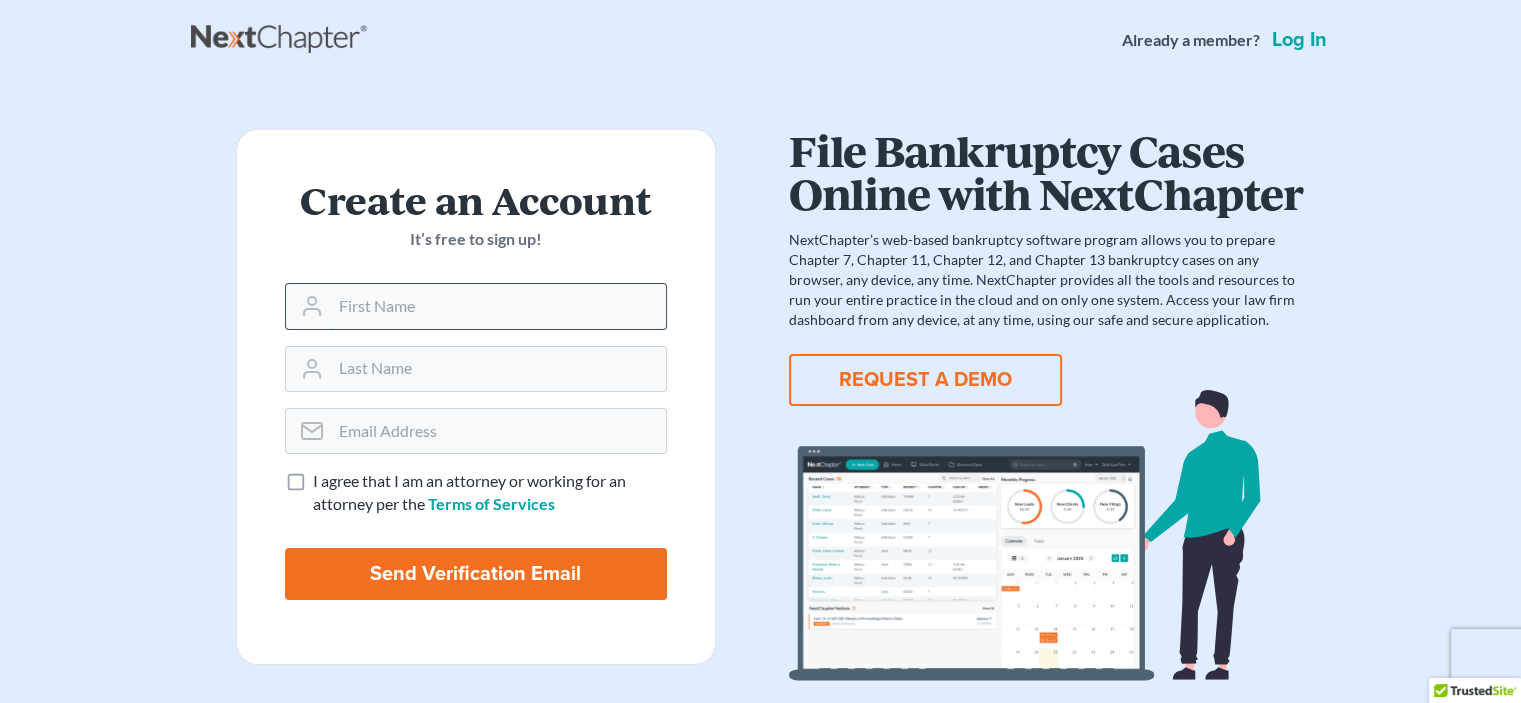 click at bounding box center (498, 306) 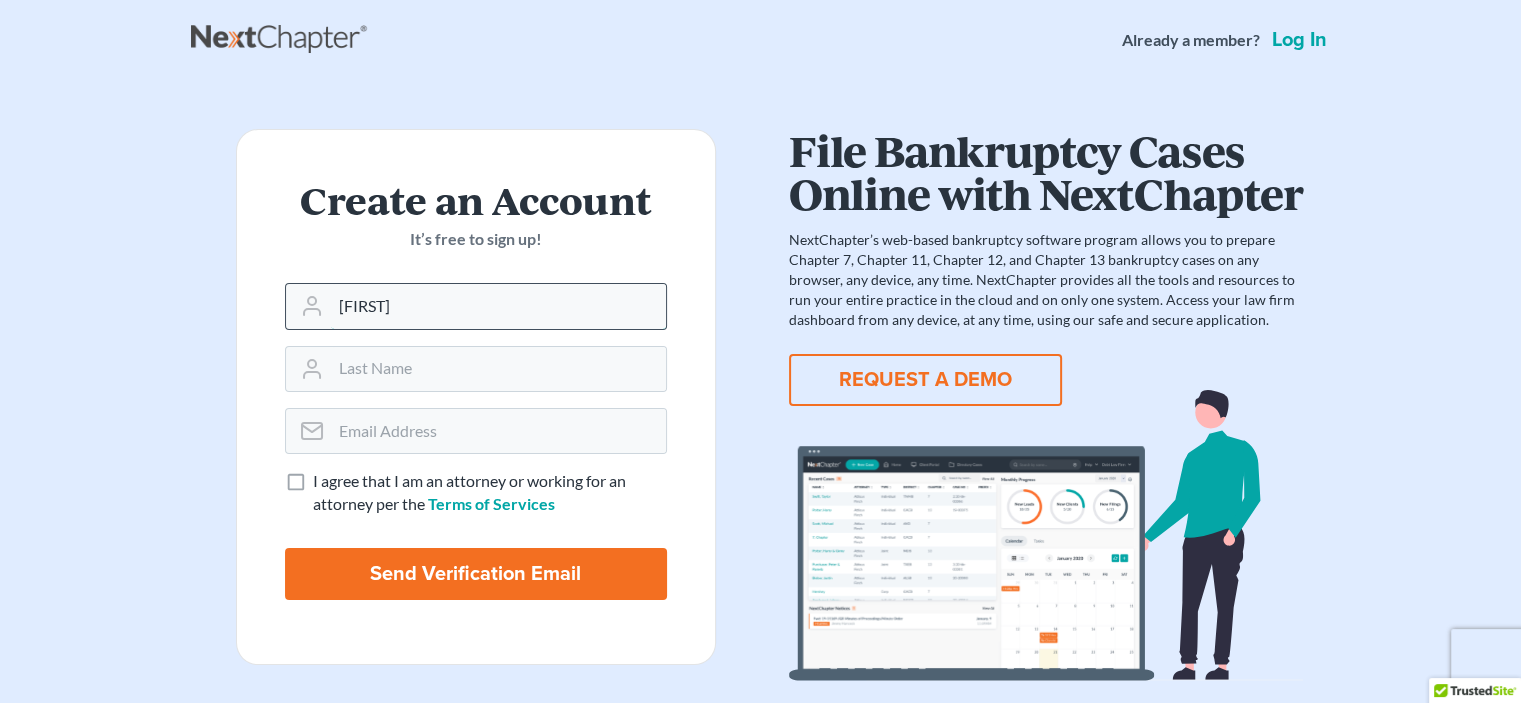 type on "[FIRST]" 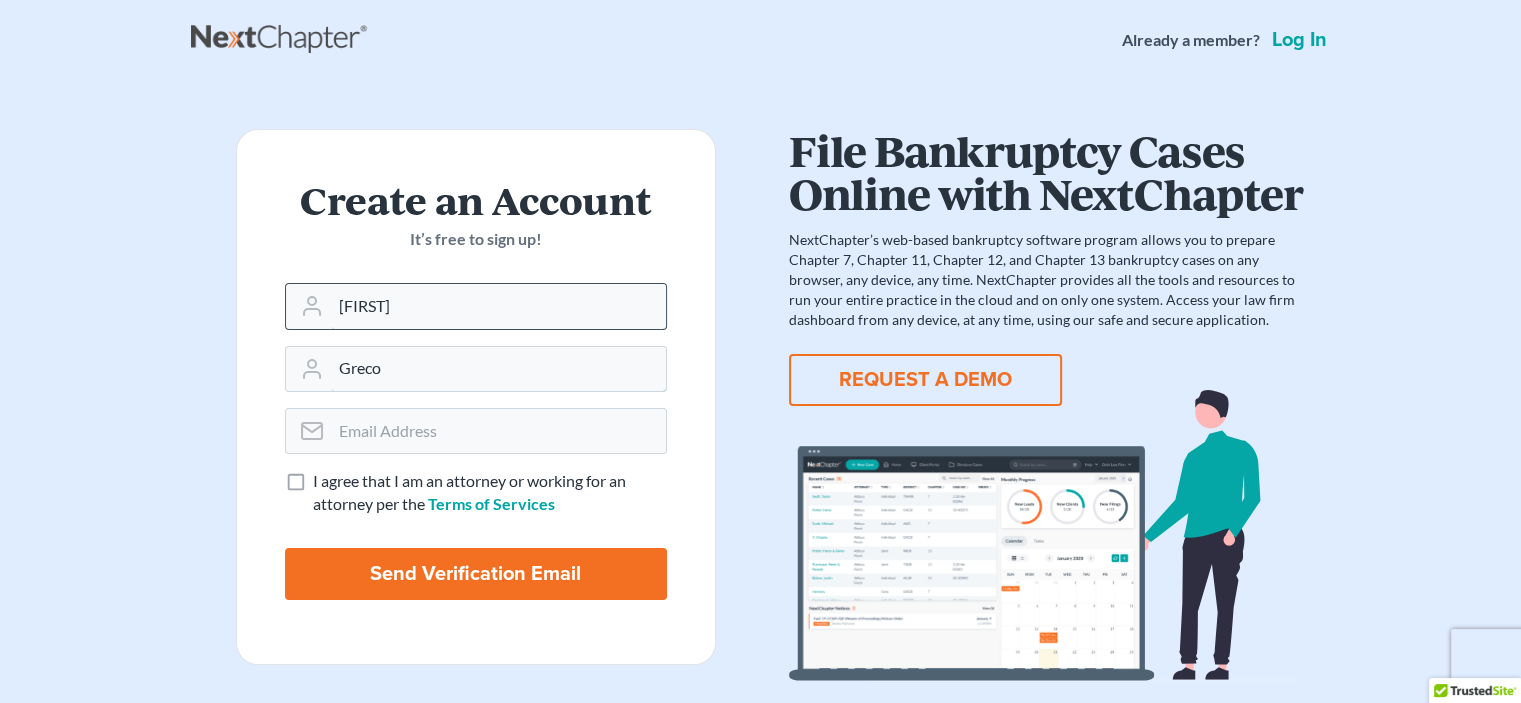 type on "Greco" 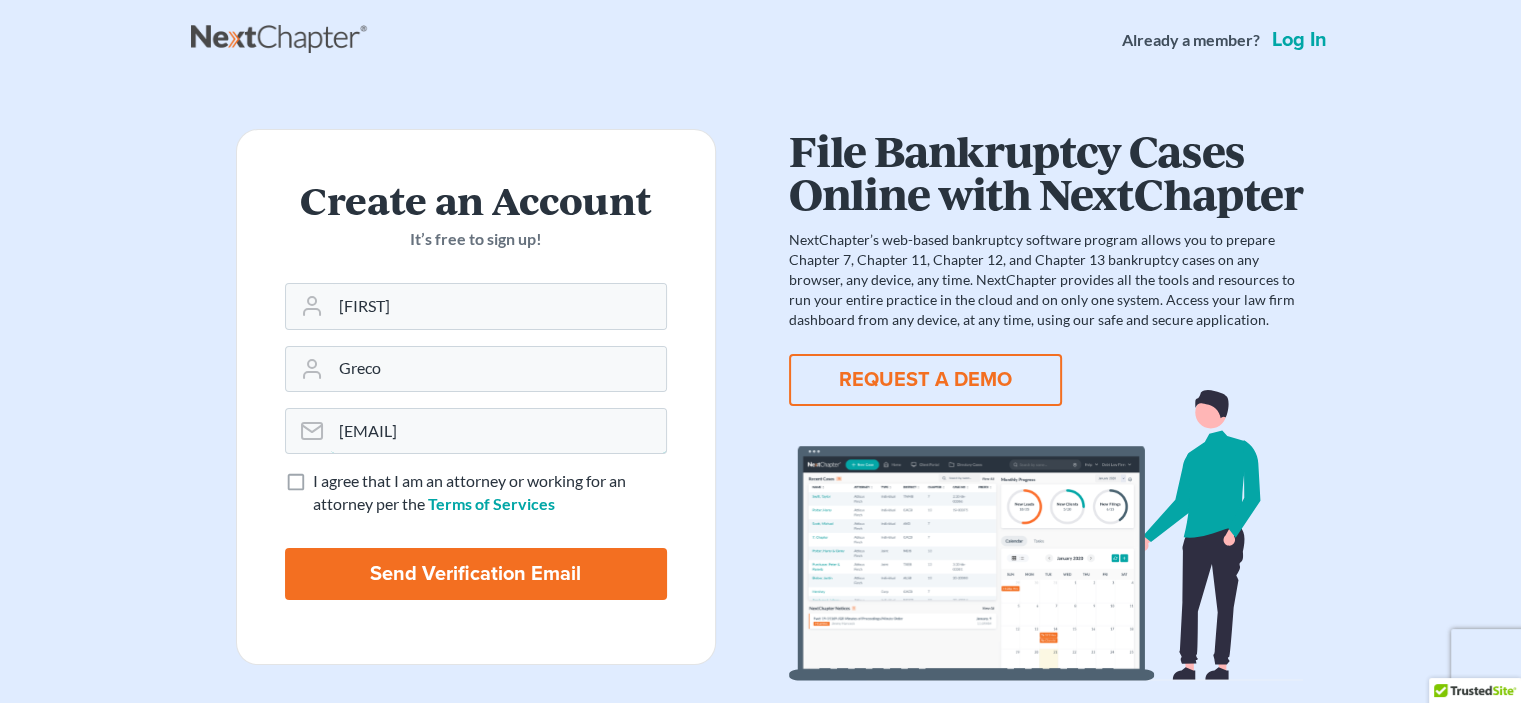 type on "[EMAIL]" 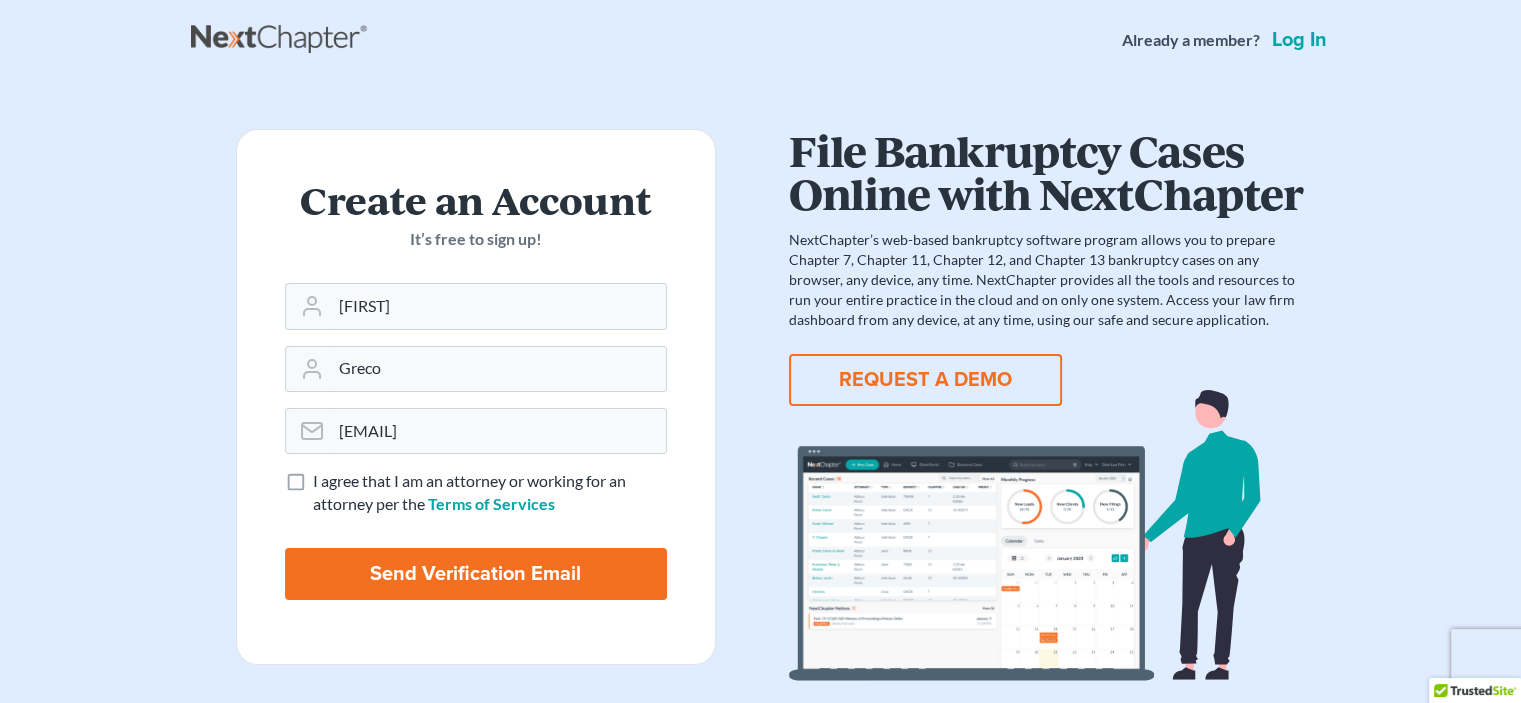click on "I agree that I am an attorney or working for an attorney per the   Terms of Services" at bounding box center [490, 493] 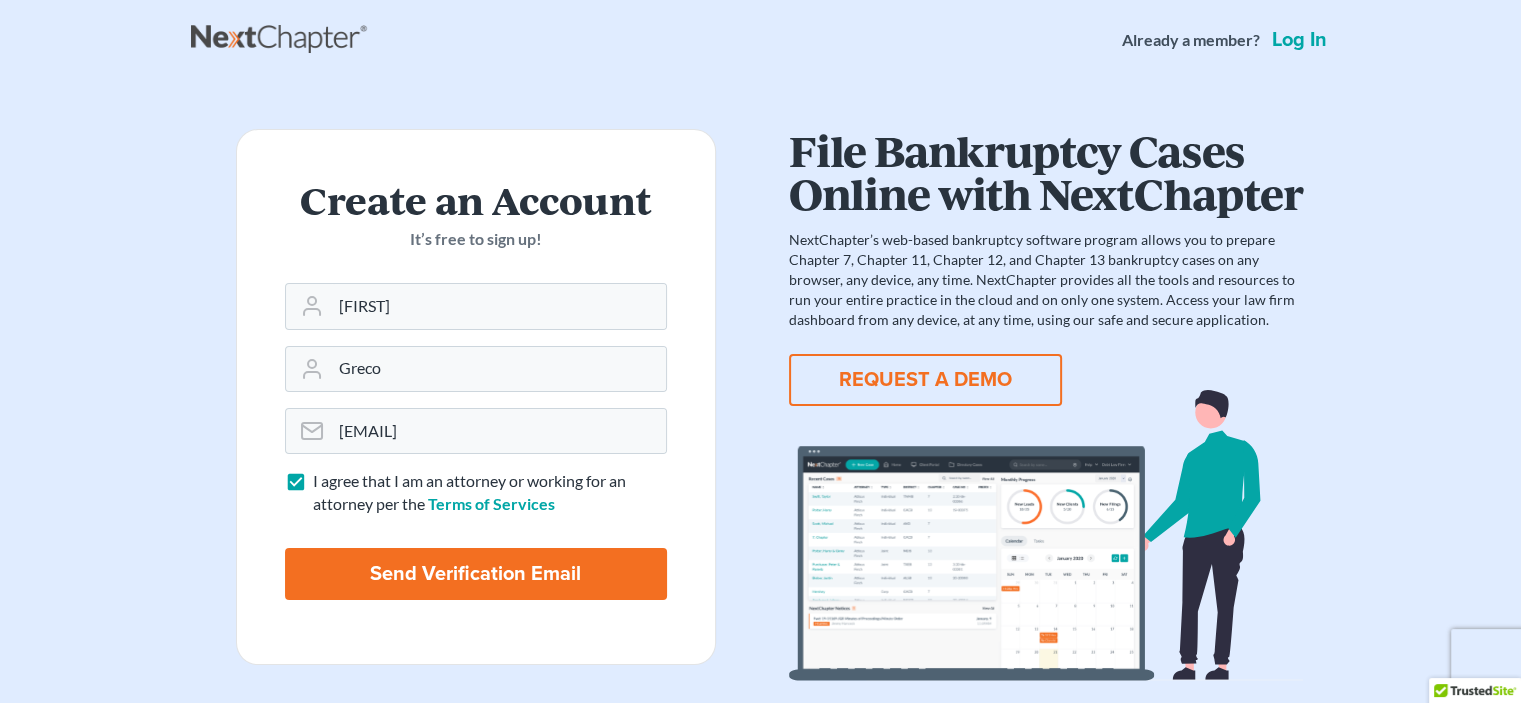 click on "Send Verification Email" at bounding box center [476, 574] 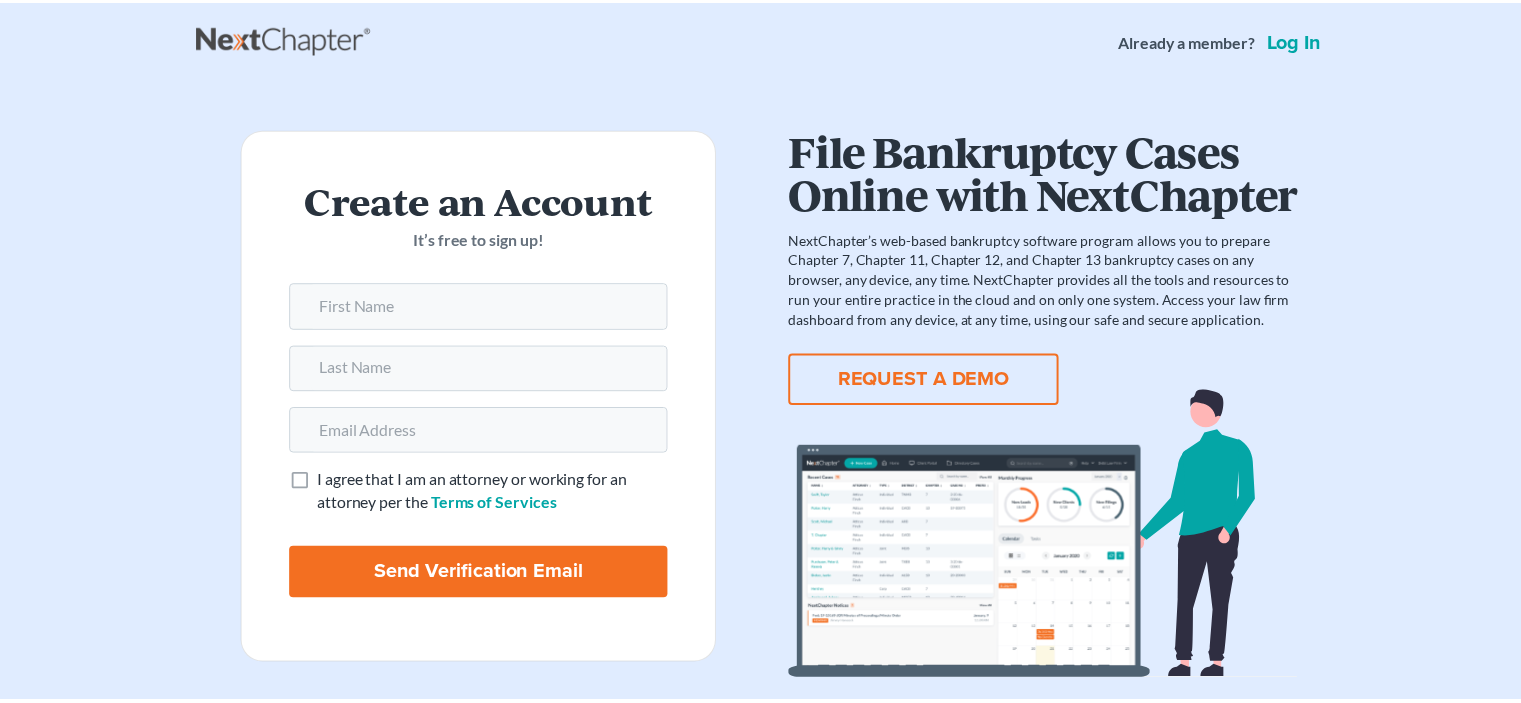 scroll, scrollTop: 0, scrollLeft: 0, axis: both 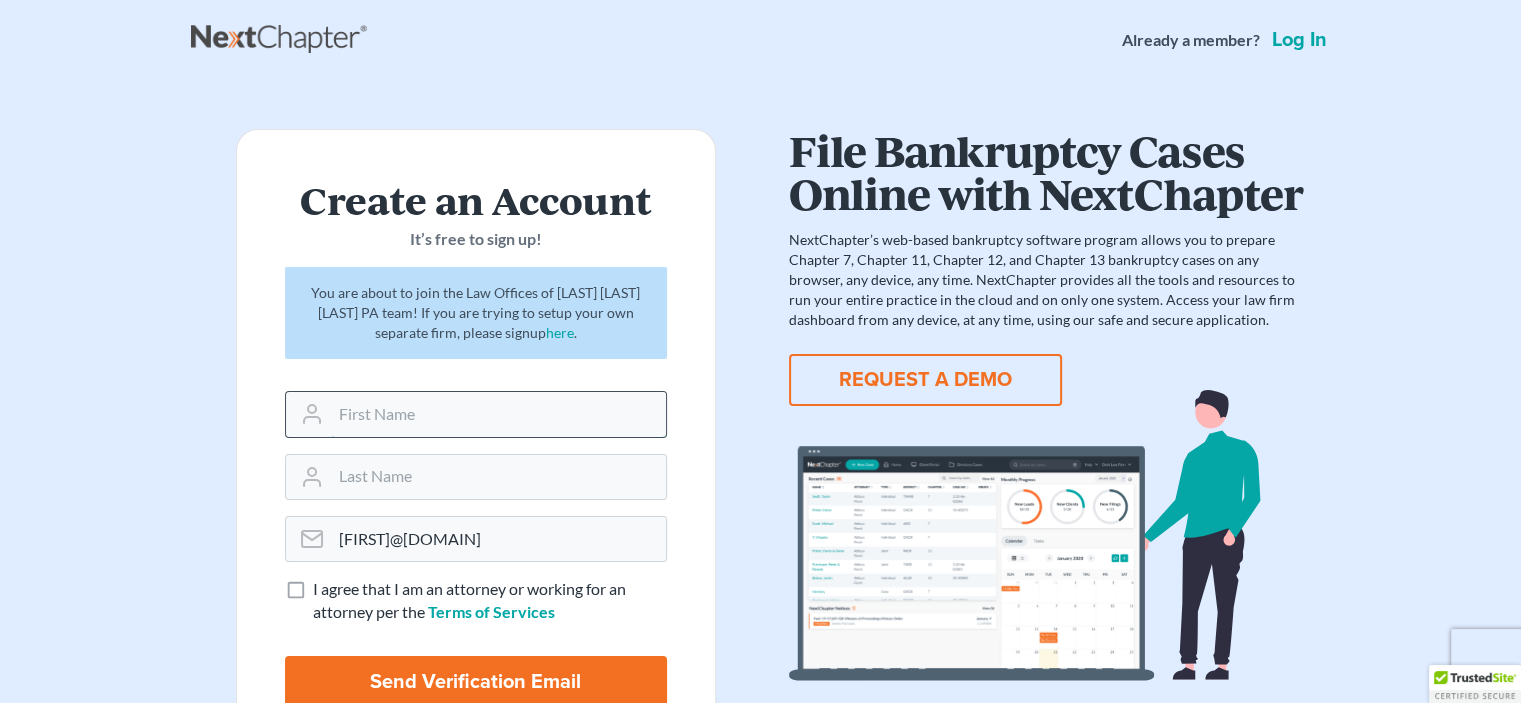 click at bounding box center (498, 414) 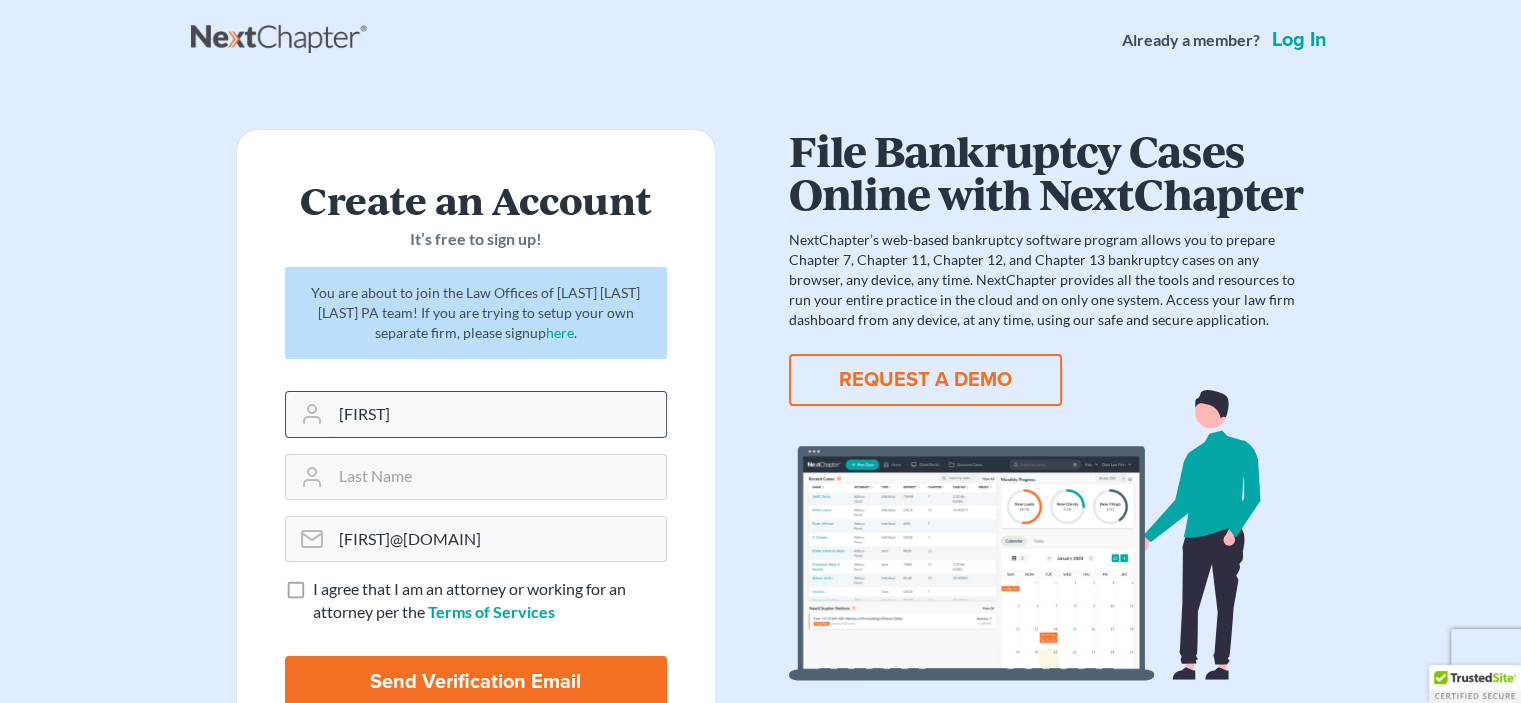type on "[FIRST]" 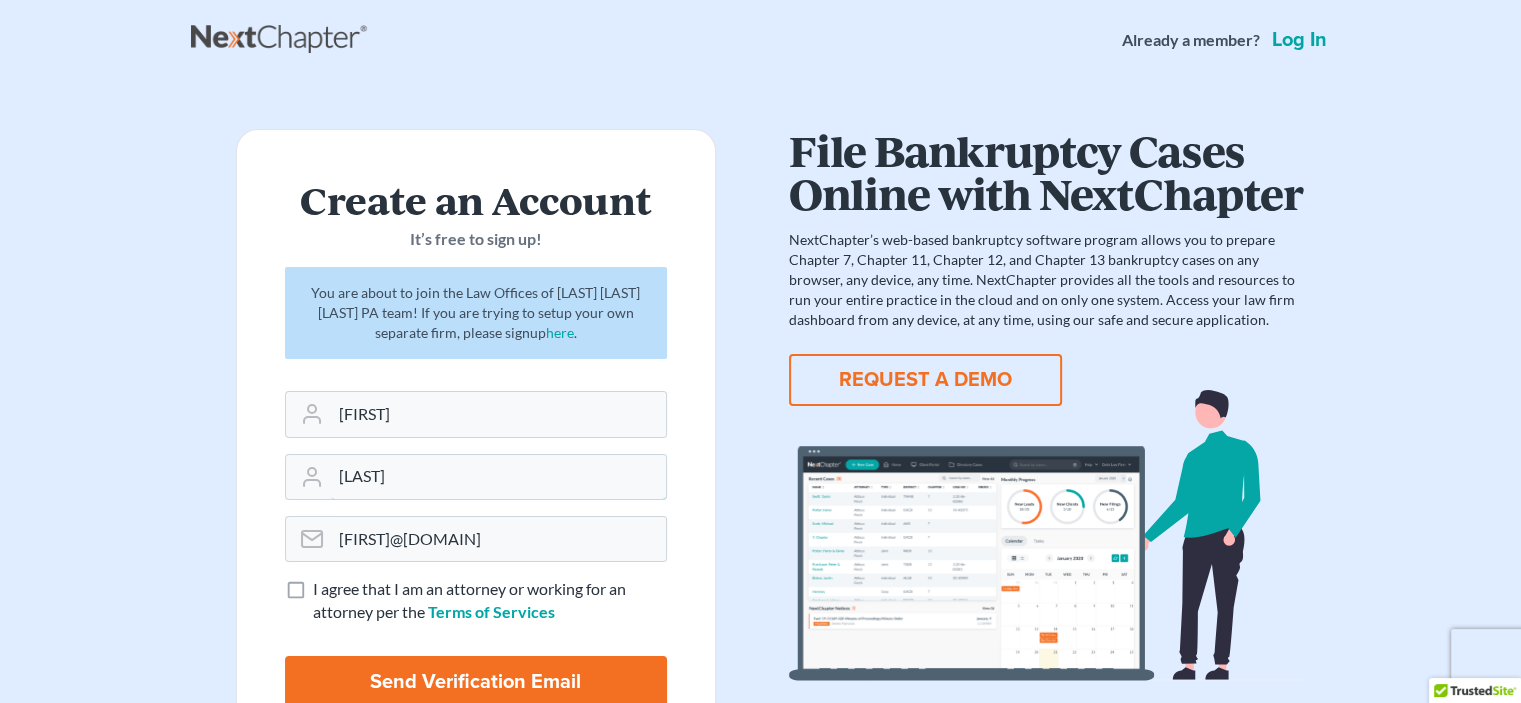 type on "Greco" 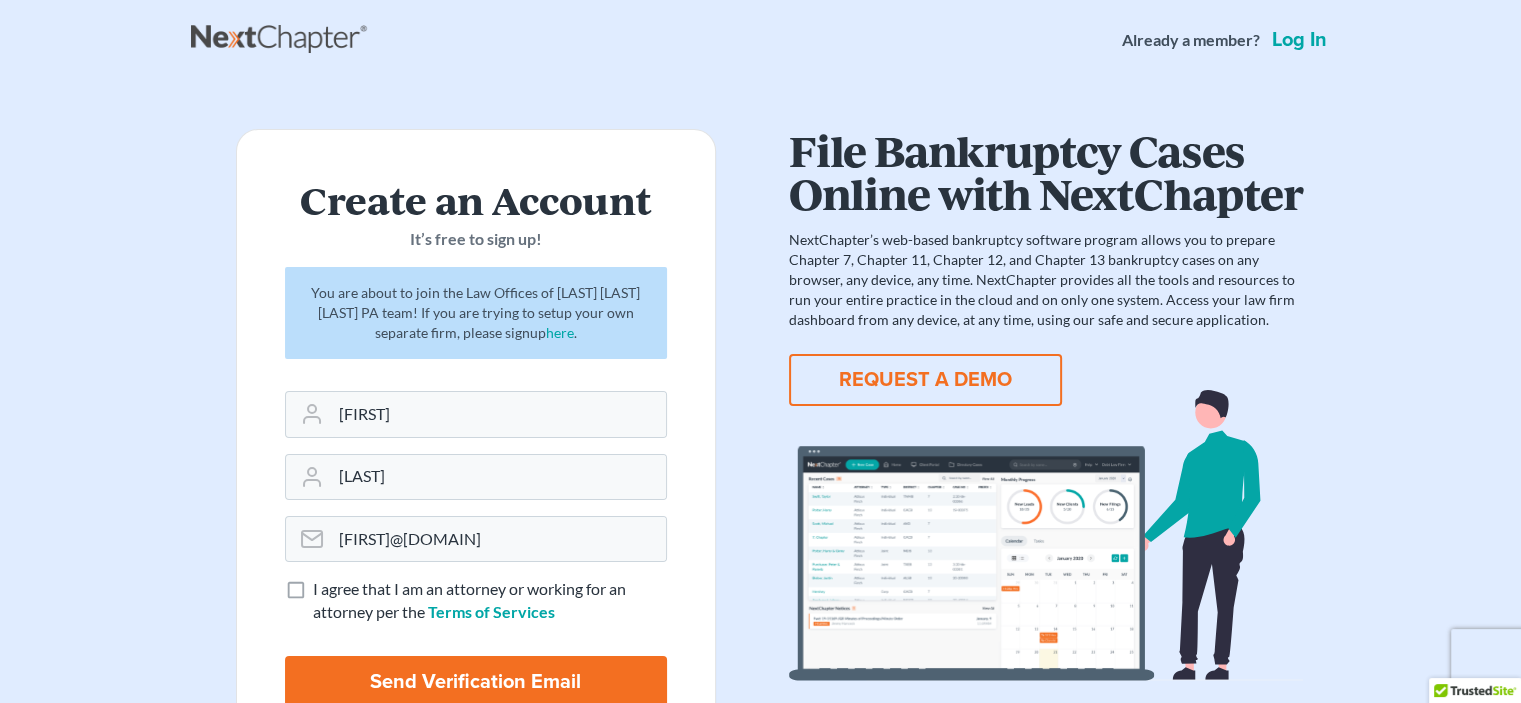 click on "I agree that I am an attorney or working for an attorney per the   Terms of Services" at bounding box center [490, 601] 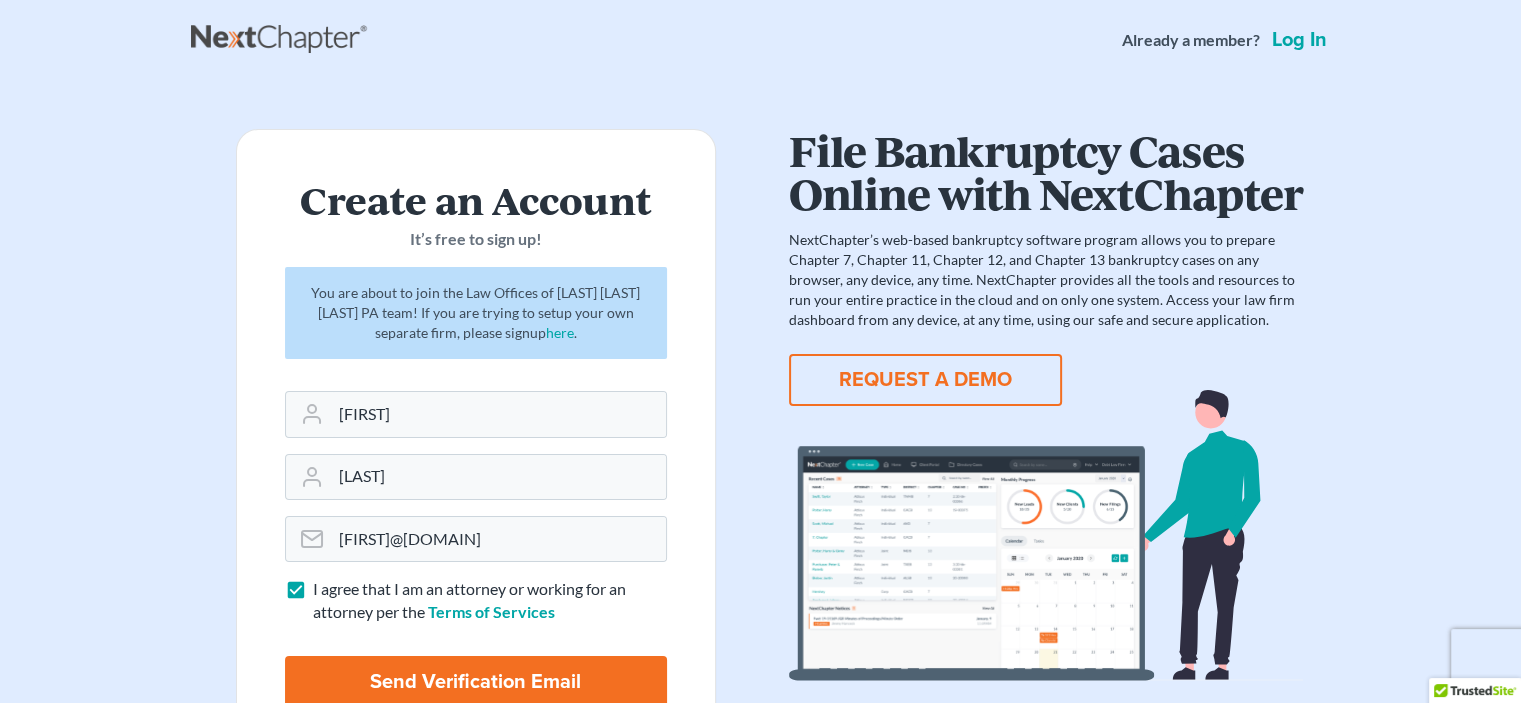 click on "Send Verification Email" at bounding box center [476, 682] 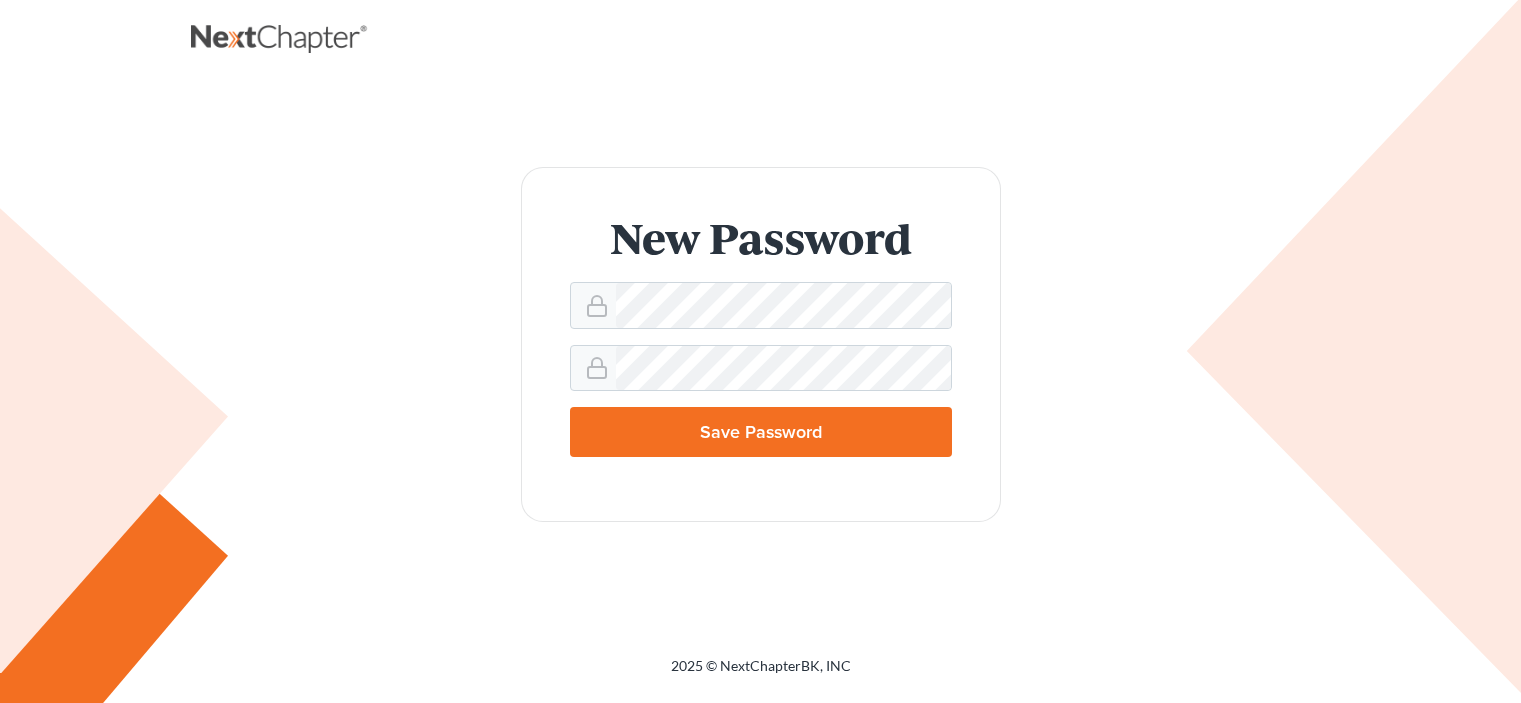 scroll, scrollTop: 0, scrollLeft: 0, axis: both 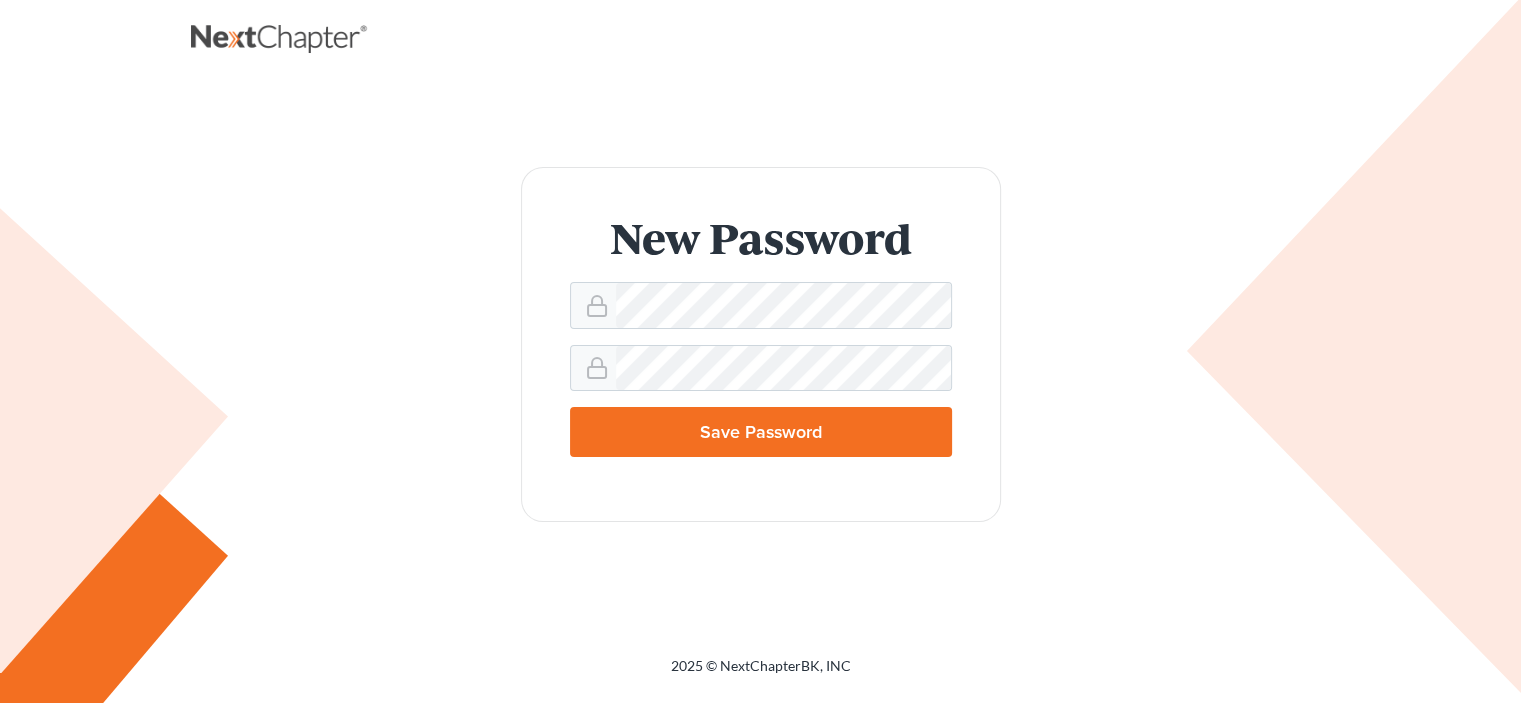 click on "Save Password" at bounding box center [761, 432] 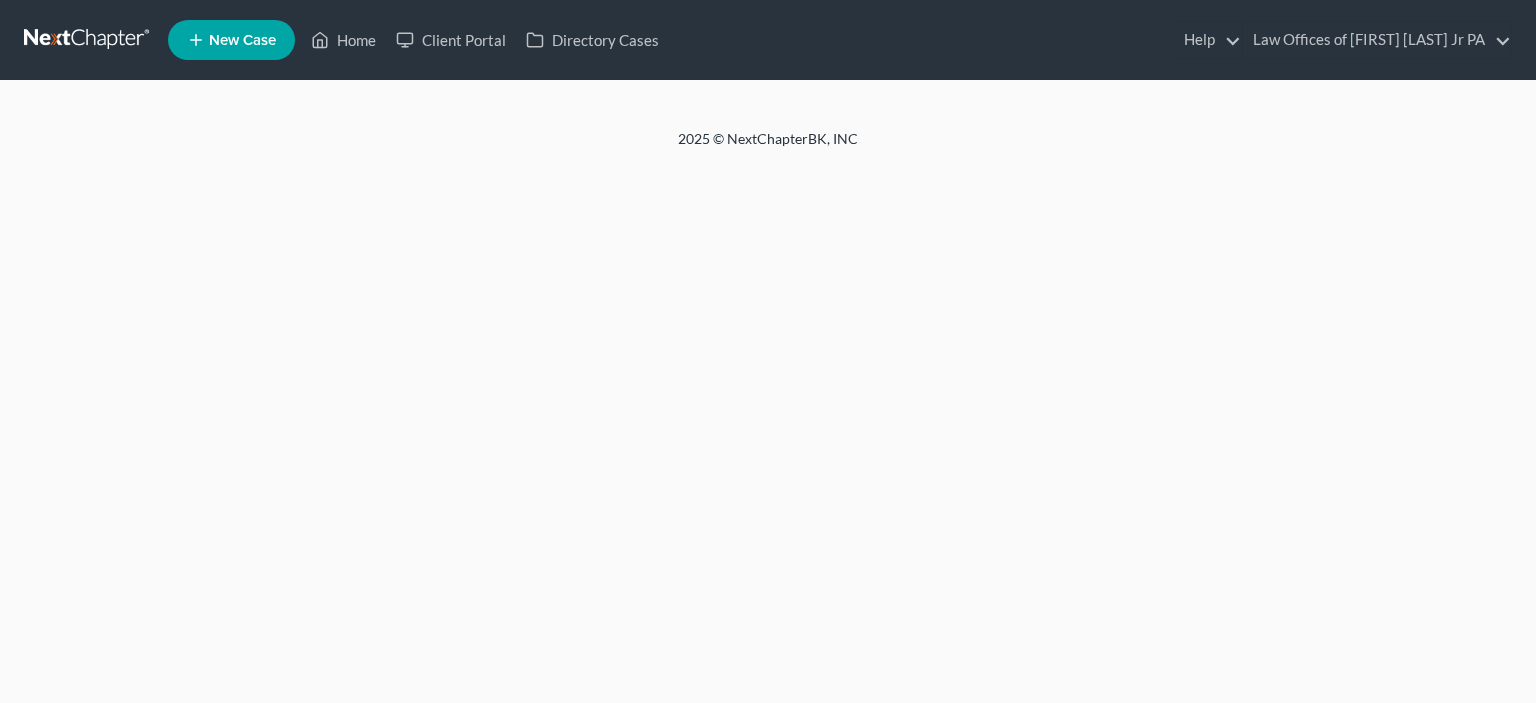 scroll, scrollTop: 0, scrollLeft: 0, axis: both 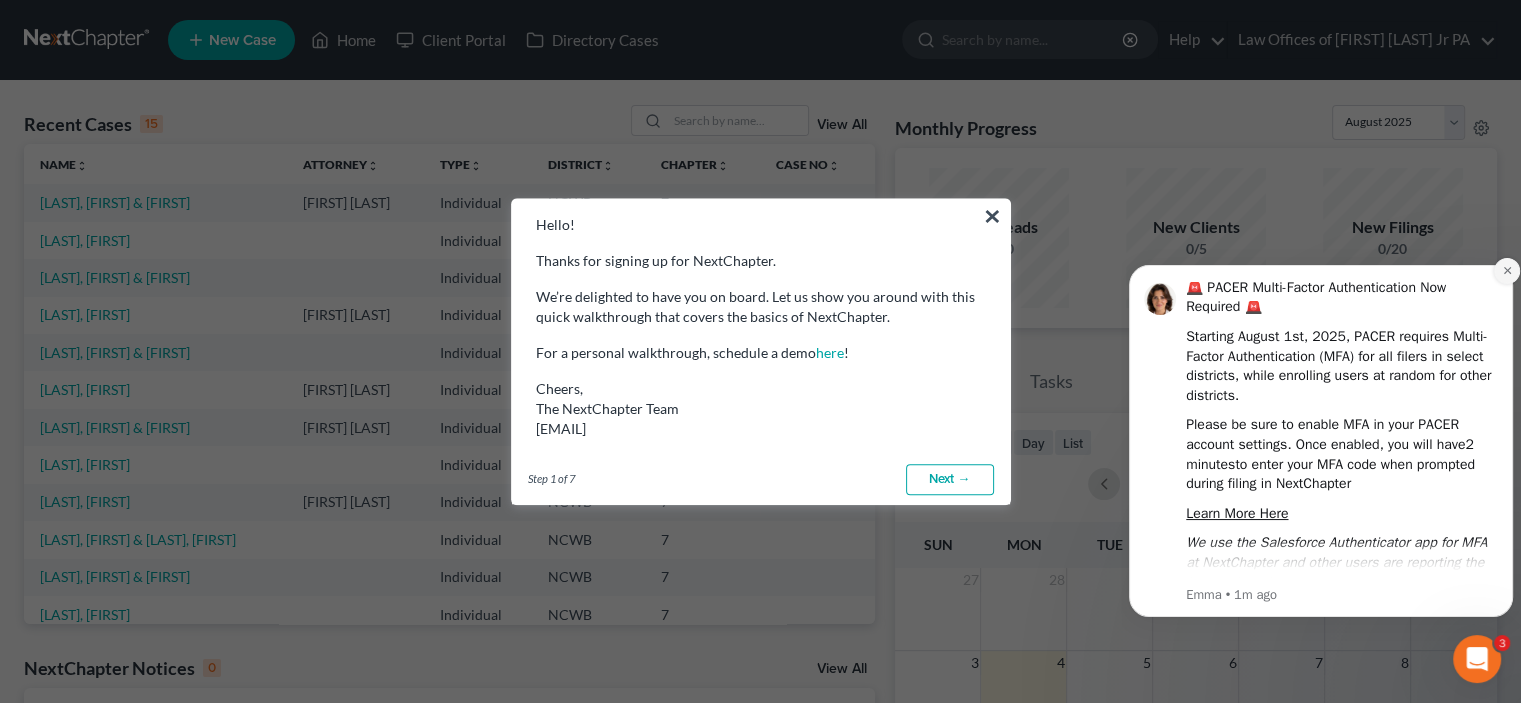 click 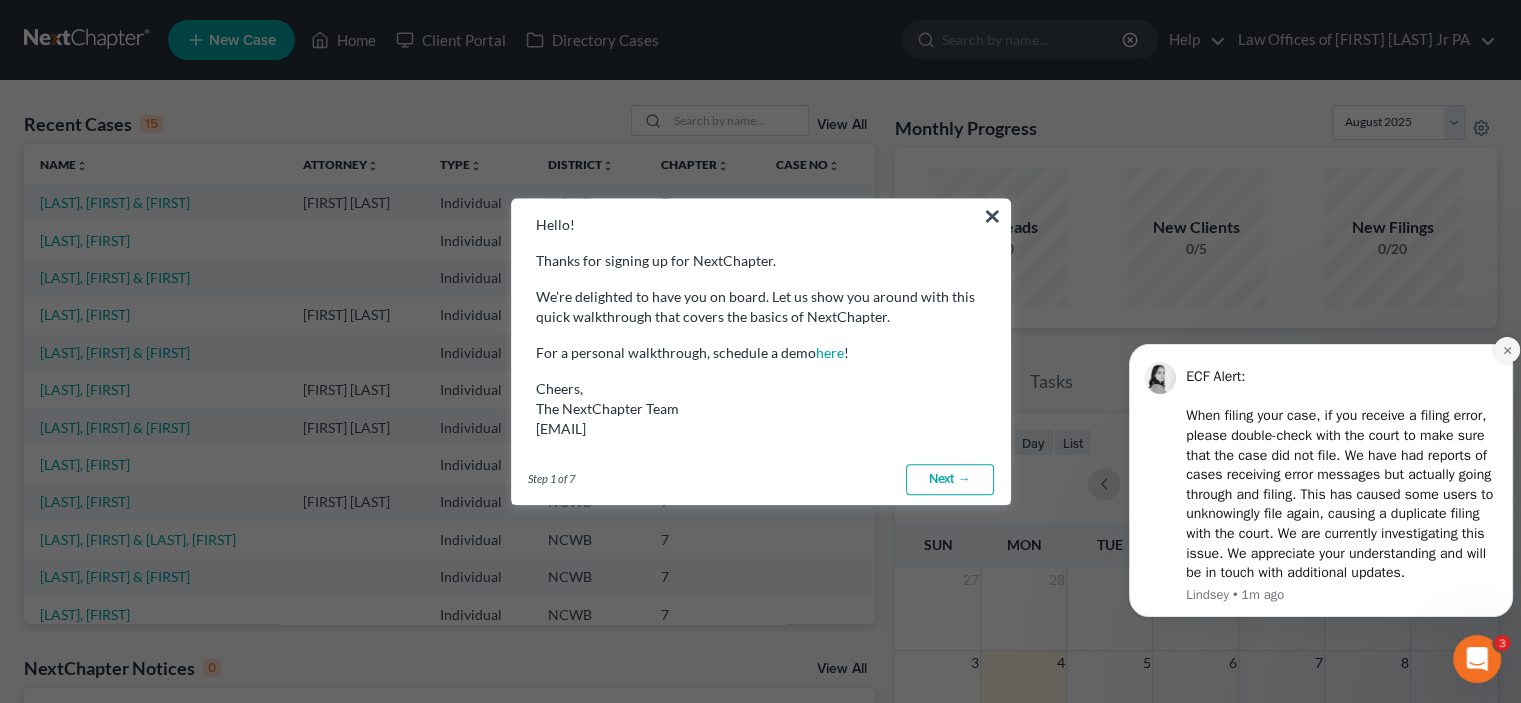 click 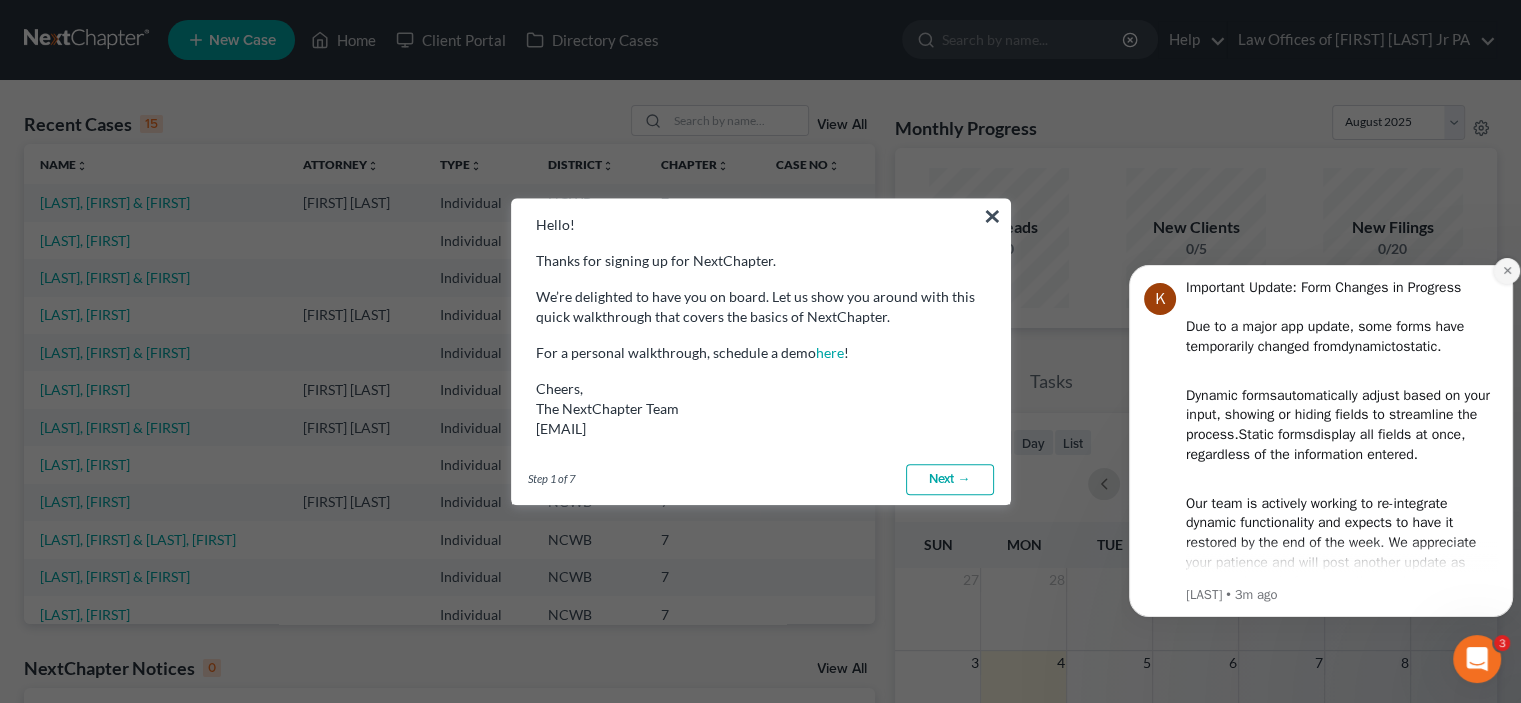 click at bounding box center [1507, 271] 